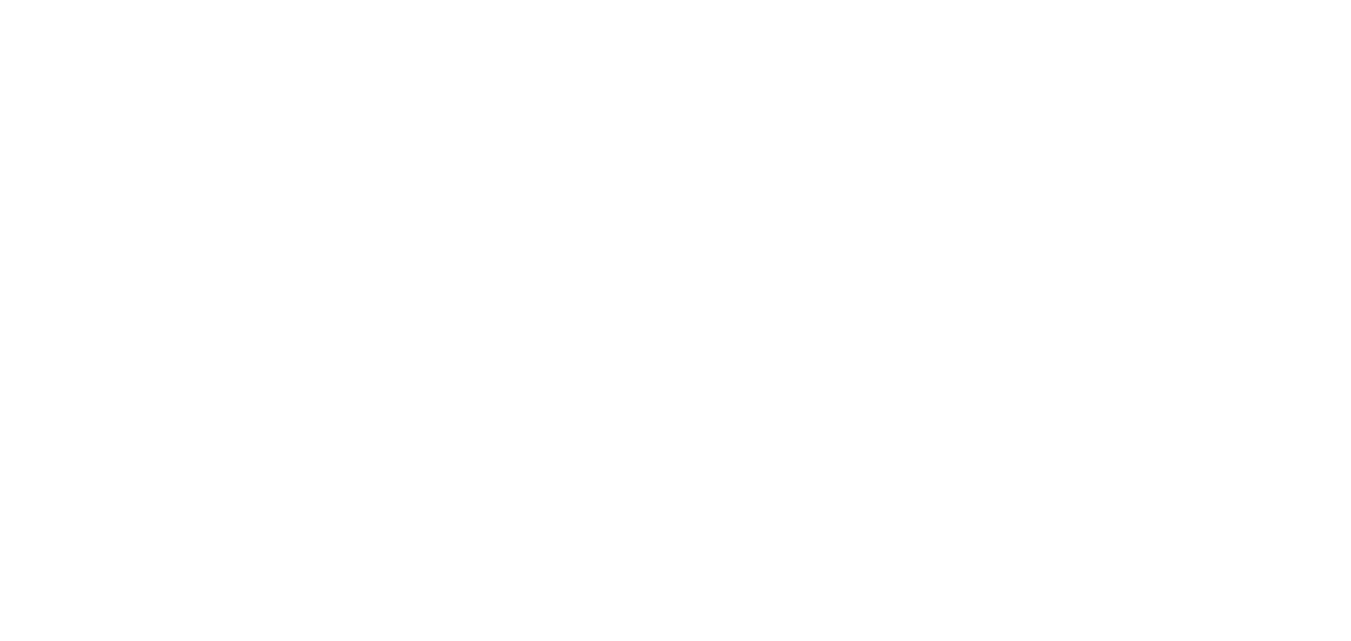scroll, scrollTop: 0, scrollLeft: 0, axis: both 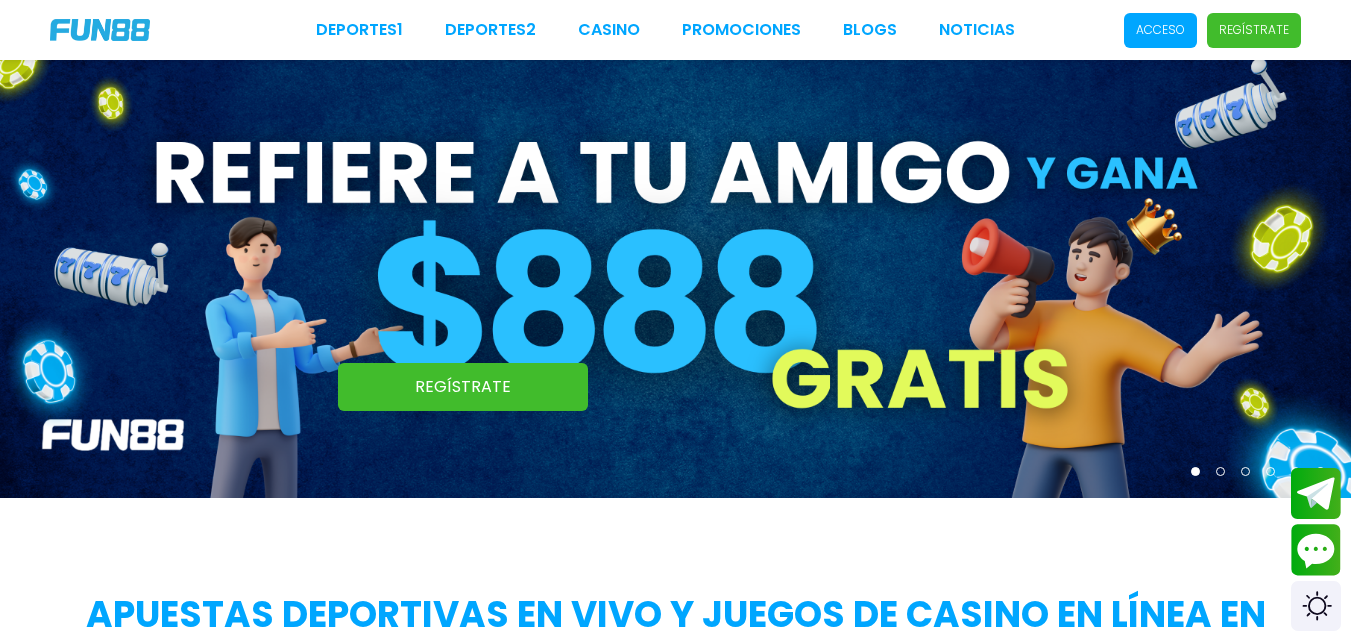 click at bounding box center (675, 279) 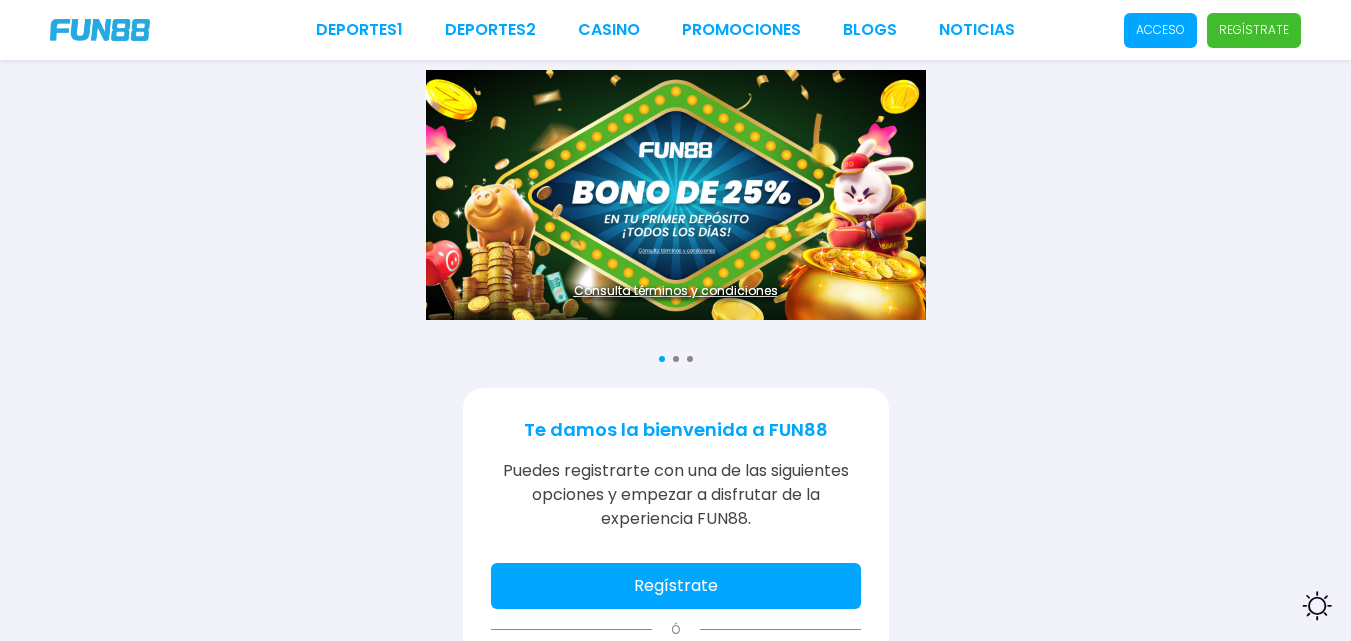 click on "Regístrate" at bounding box center [676, 586] 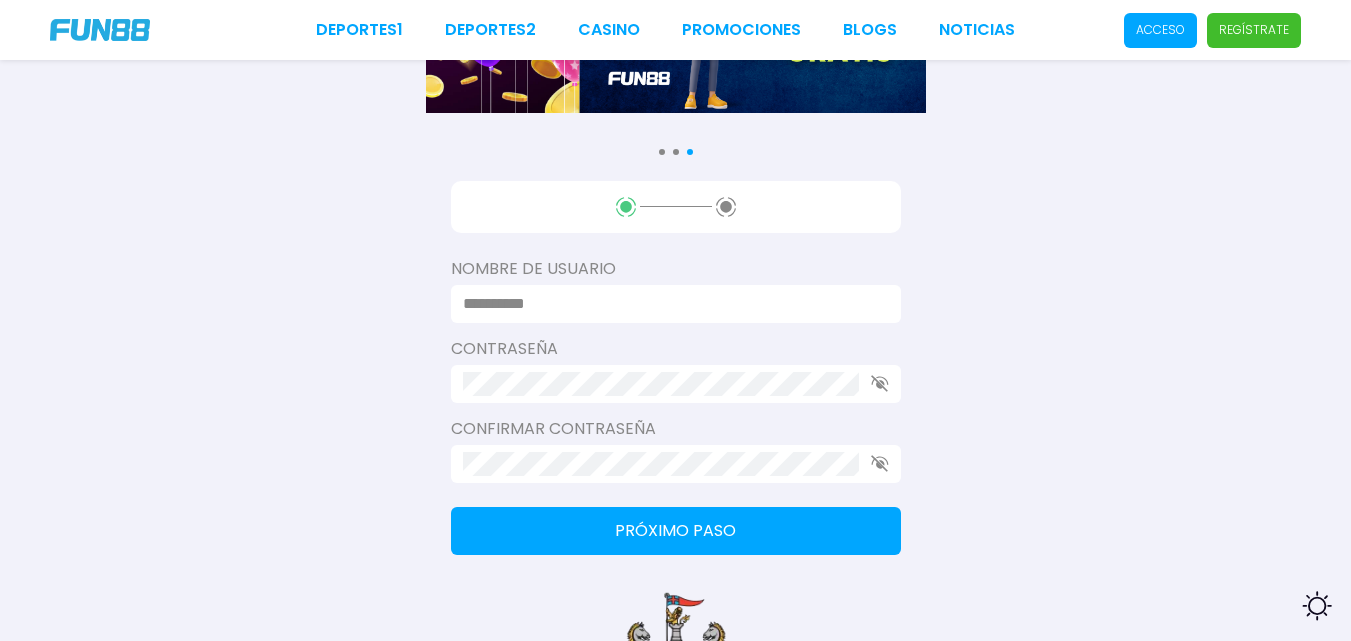 scroll, scrollTop: 289, scrollLeft: 0, axis: vertical 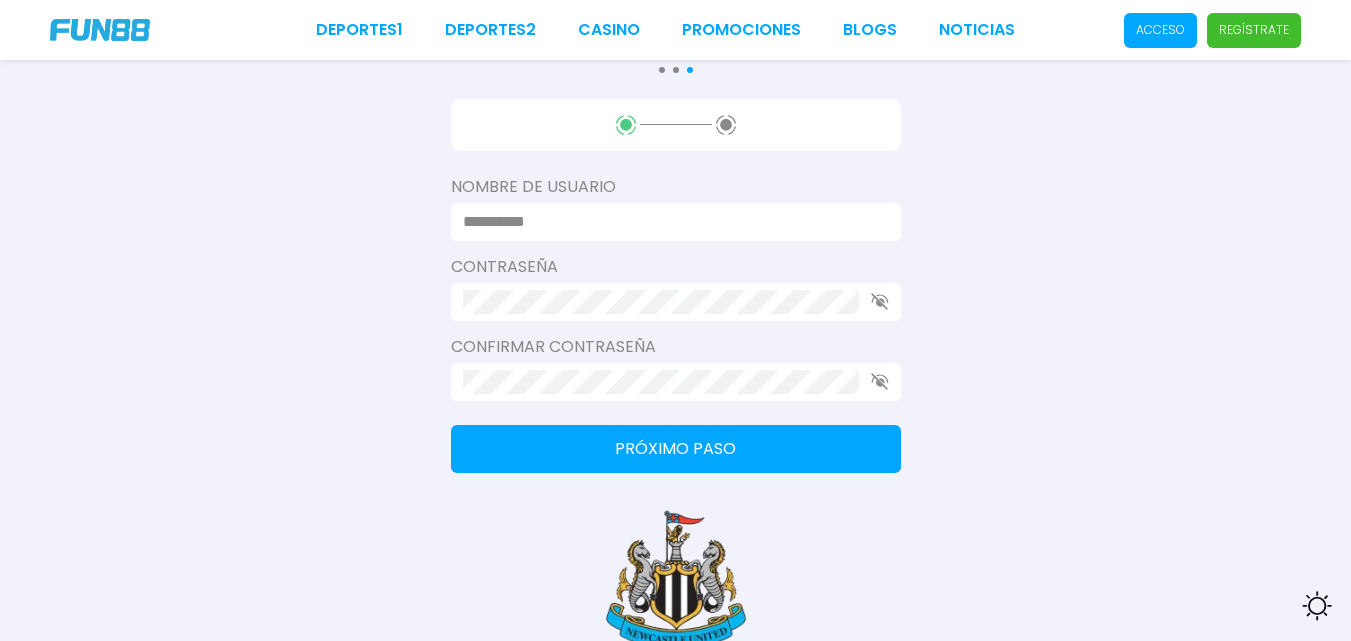 click at bounding box center (676, 222) 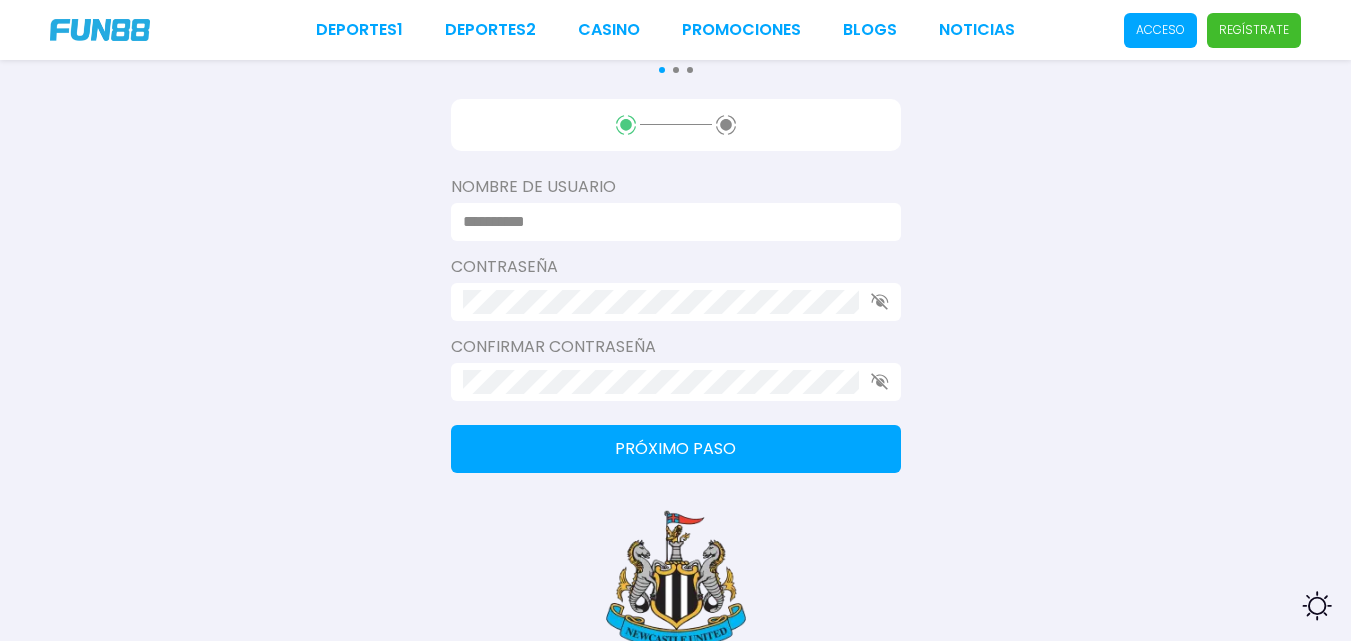 click at bounding box center (670, 222) 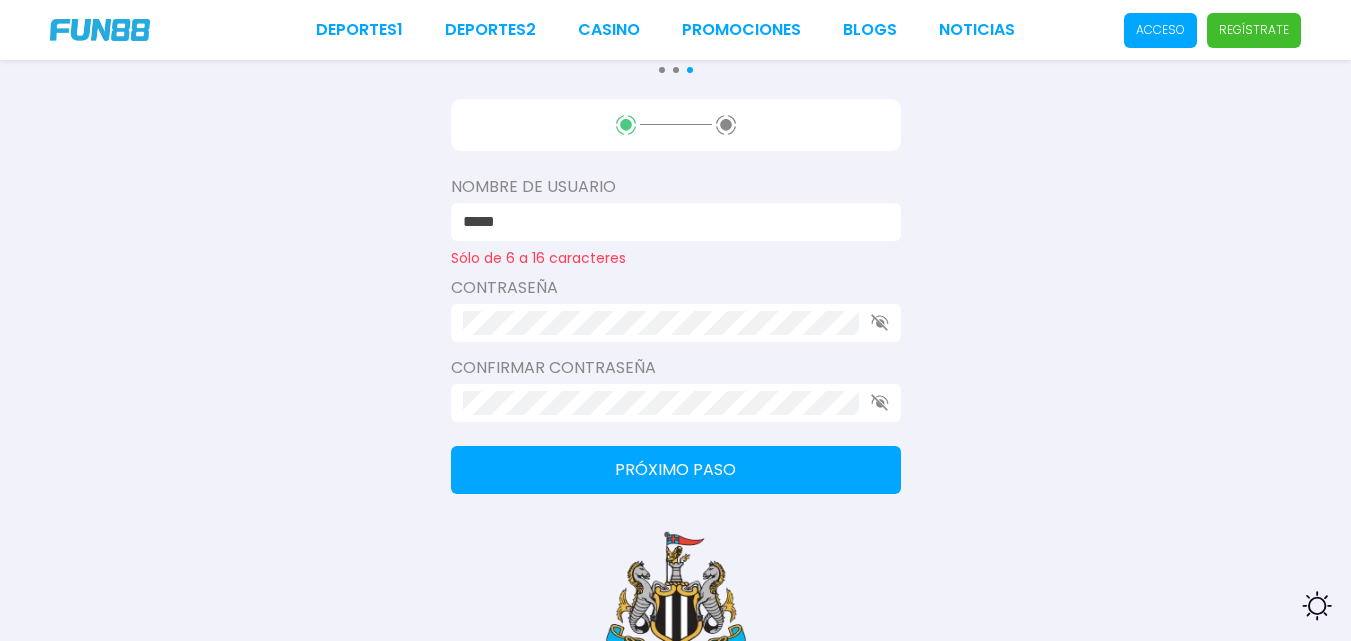 click on "Próximo paso" at bounding box center (676, 470) 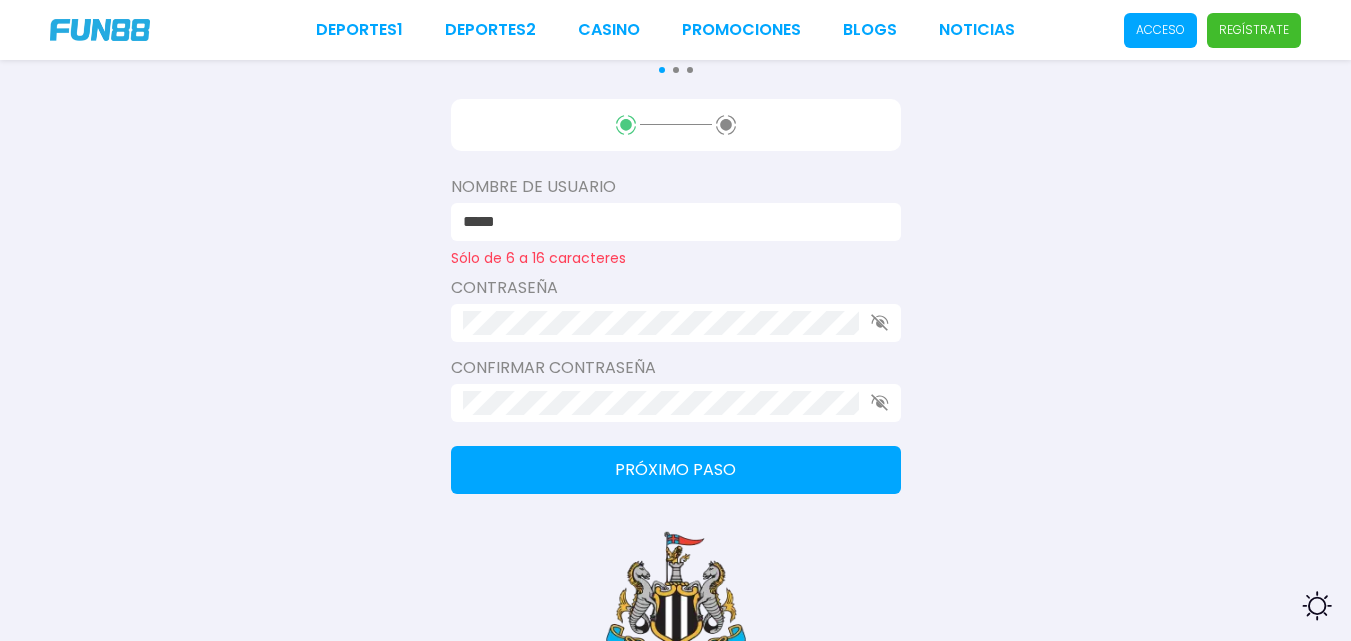 click on "*****" at bounding box center [670, 222] 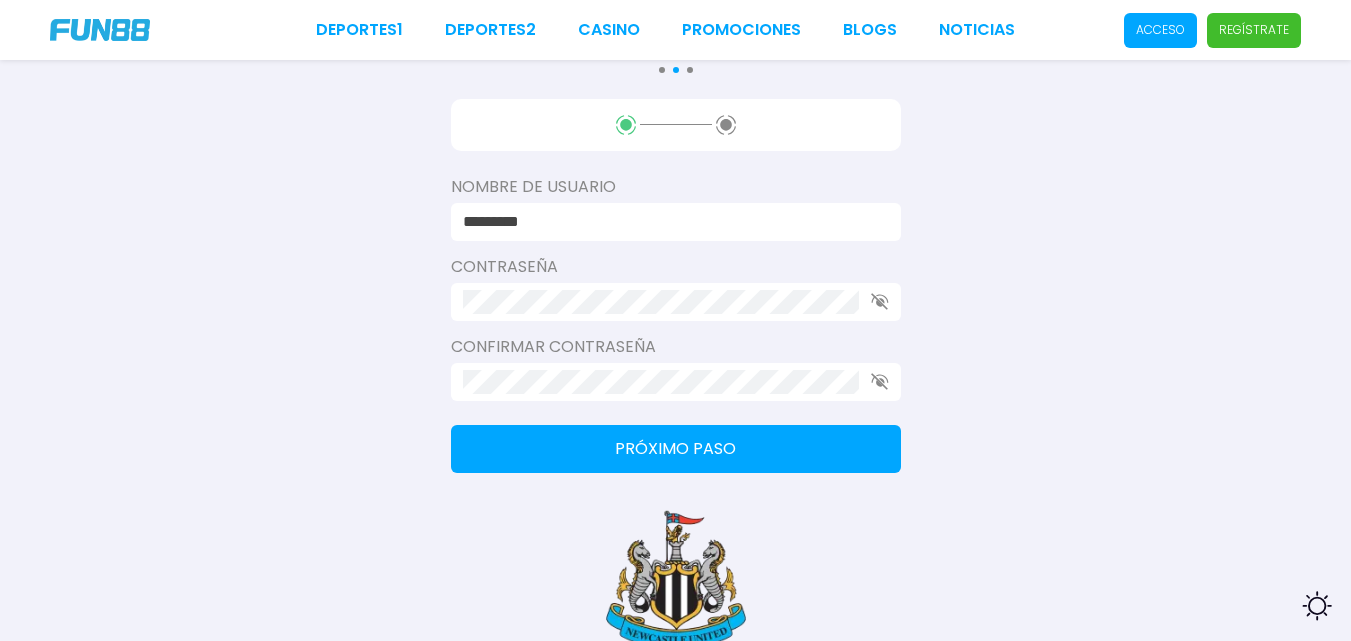 type on "*********" 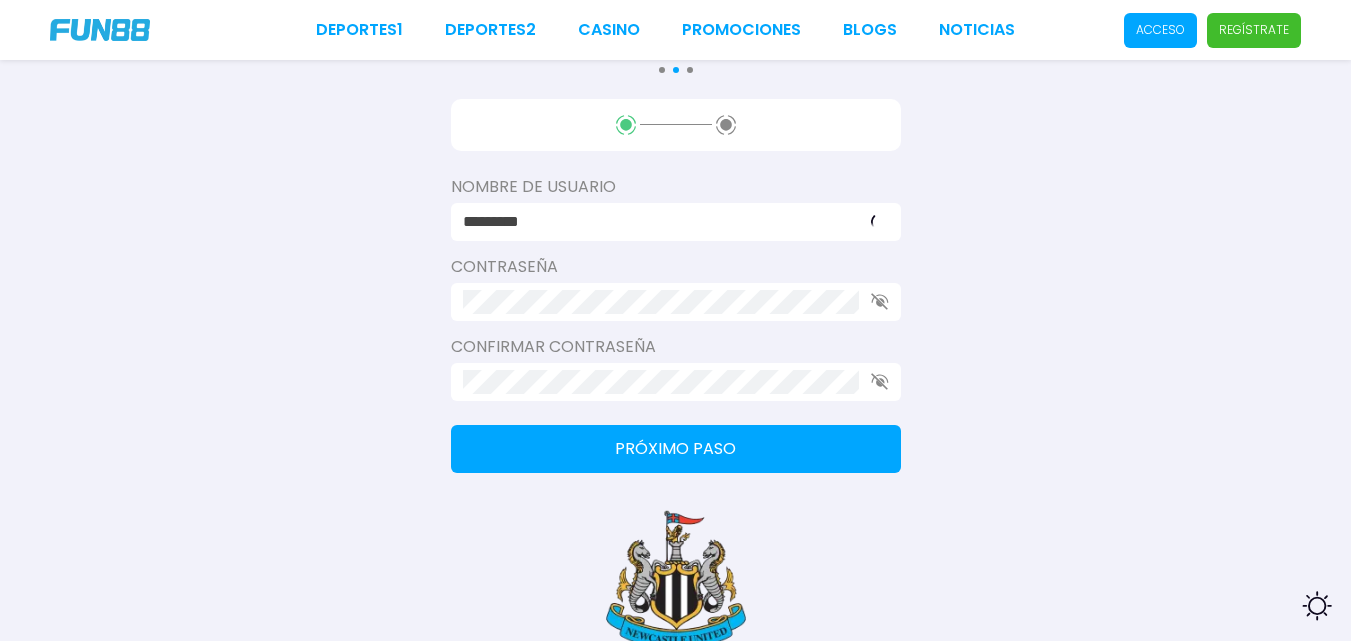 click on "Próximo paso" at bounding box center [676, 449] 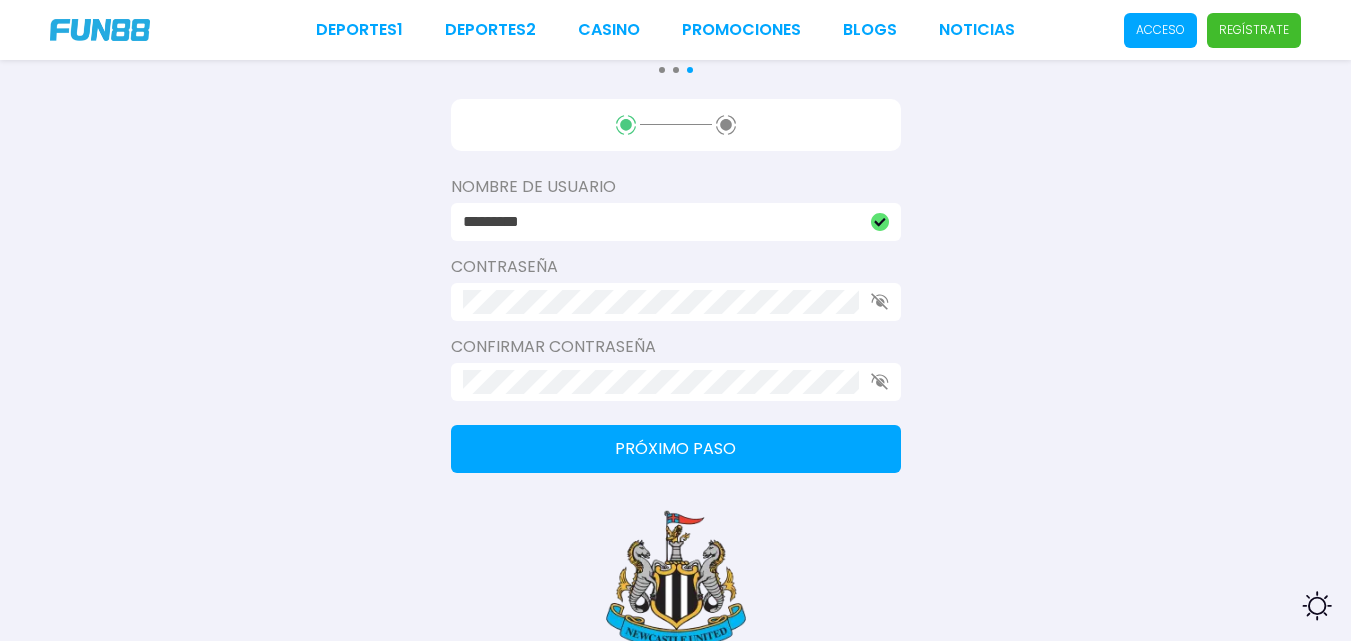 click on "Próximo paso" at bounding box center (676, 449) 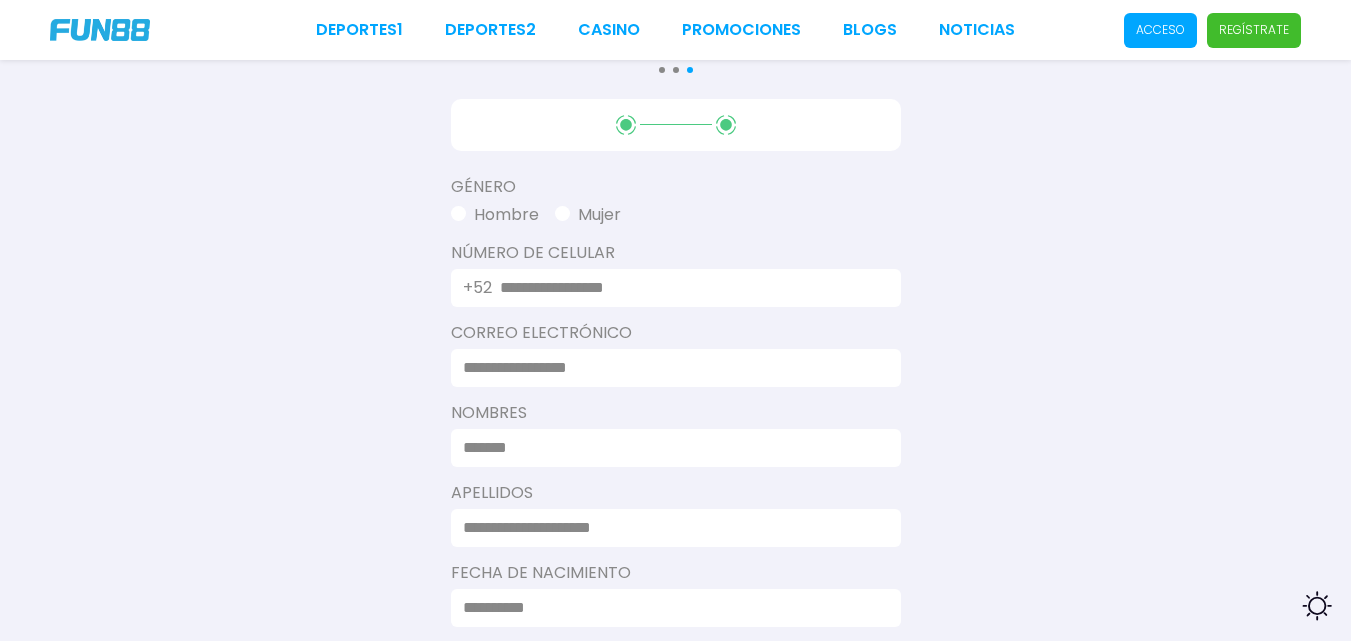 click at bounding box center [670, 448] 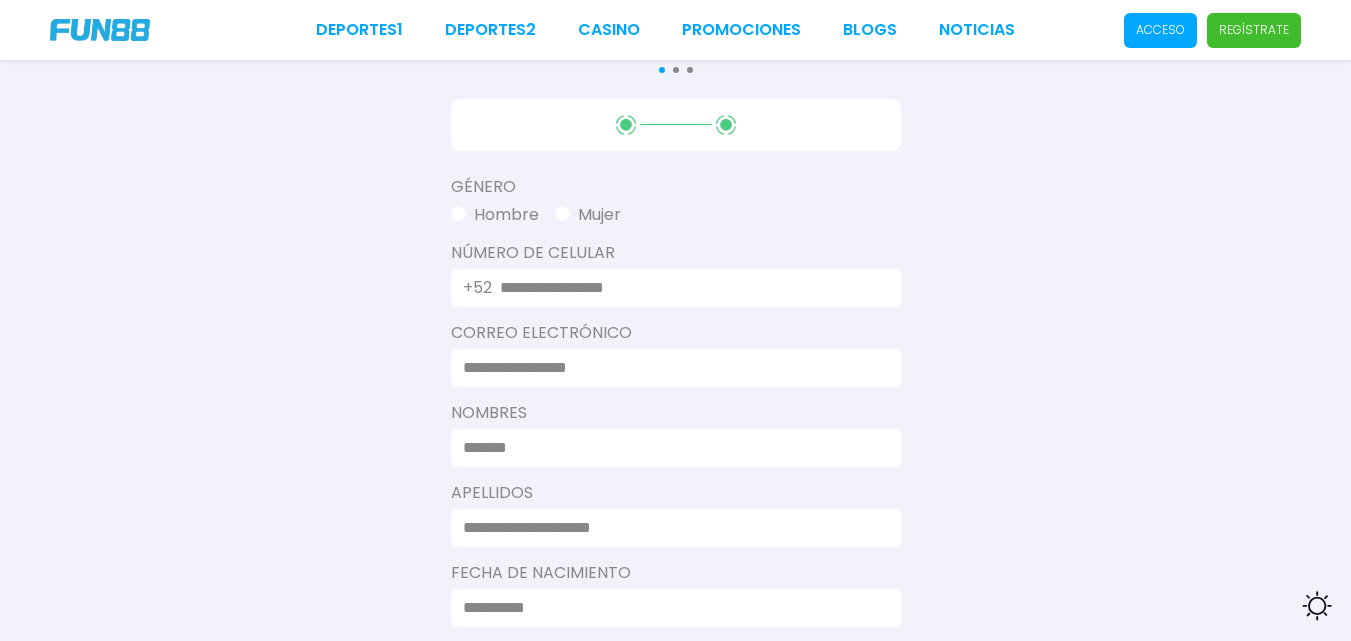 click on "Mujer" at bounding box center [588, 215] 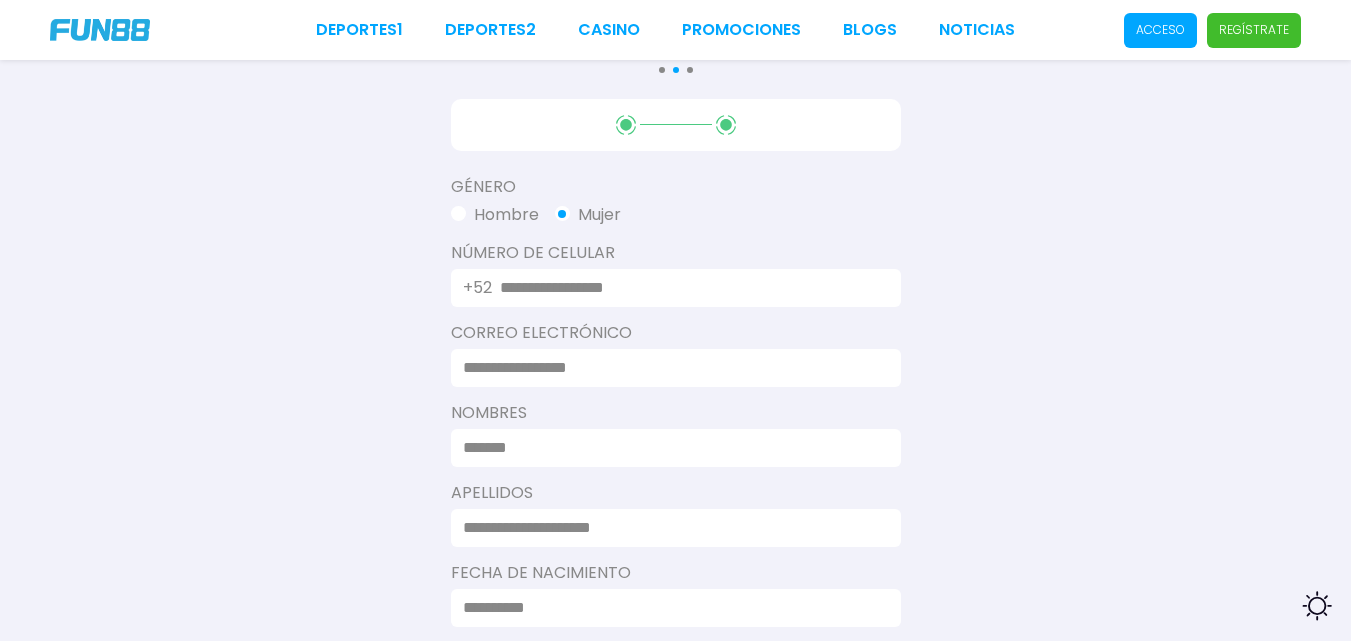 click at bounding box center (688, 288) 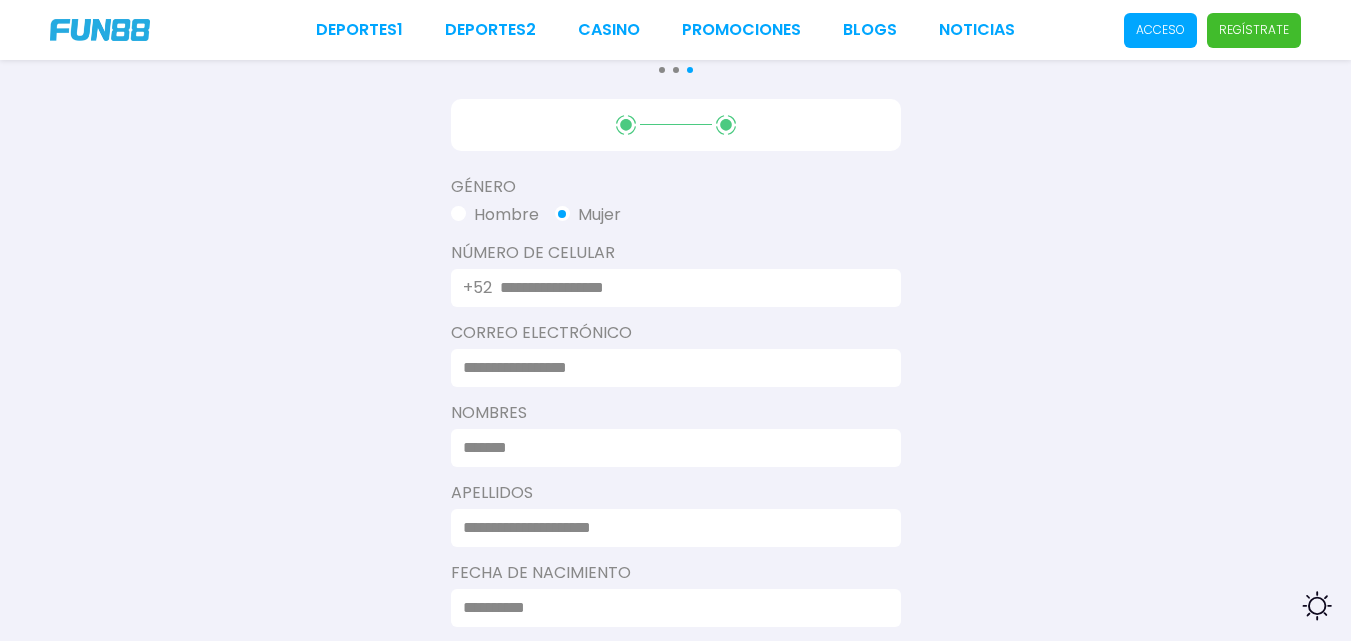 type on "**********" 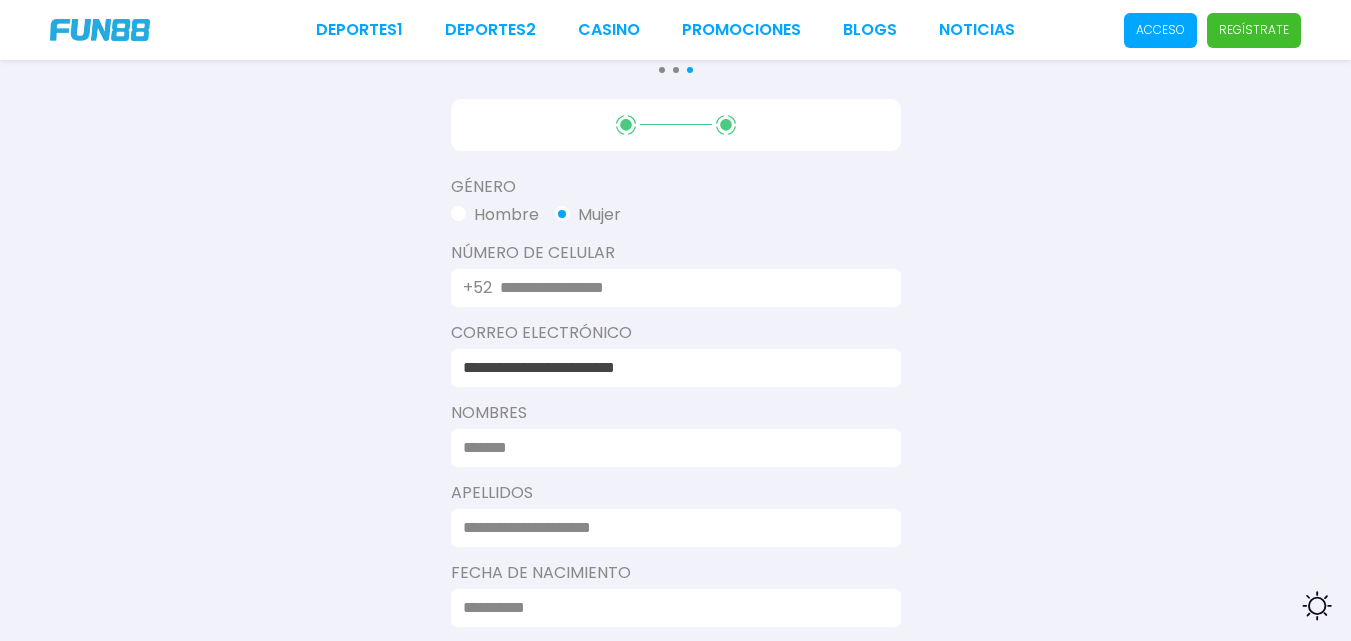 type on "**********" 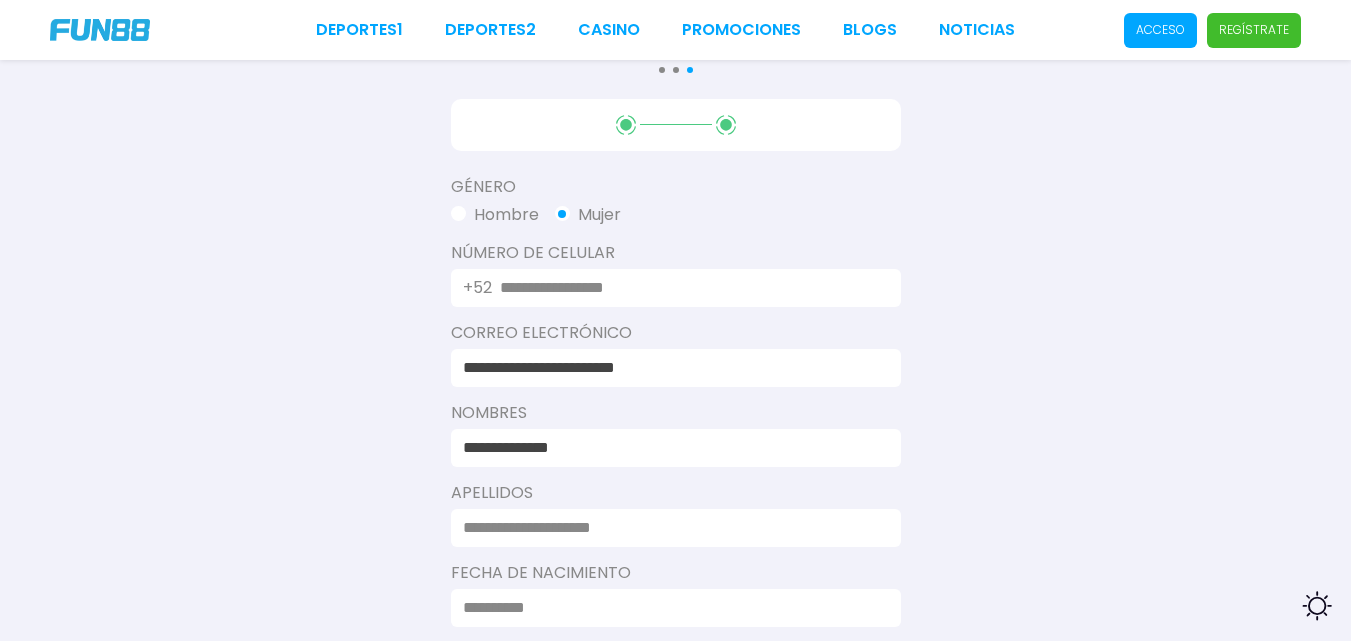 type on "**********" 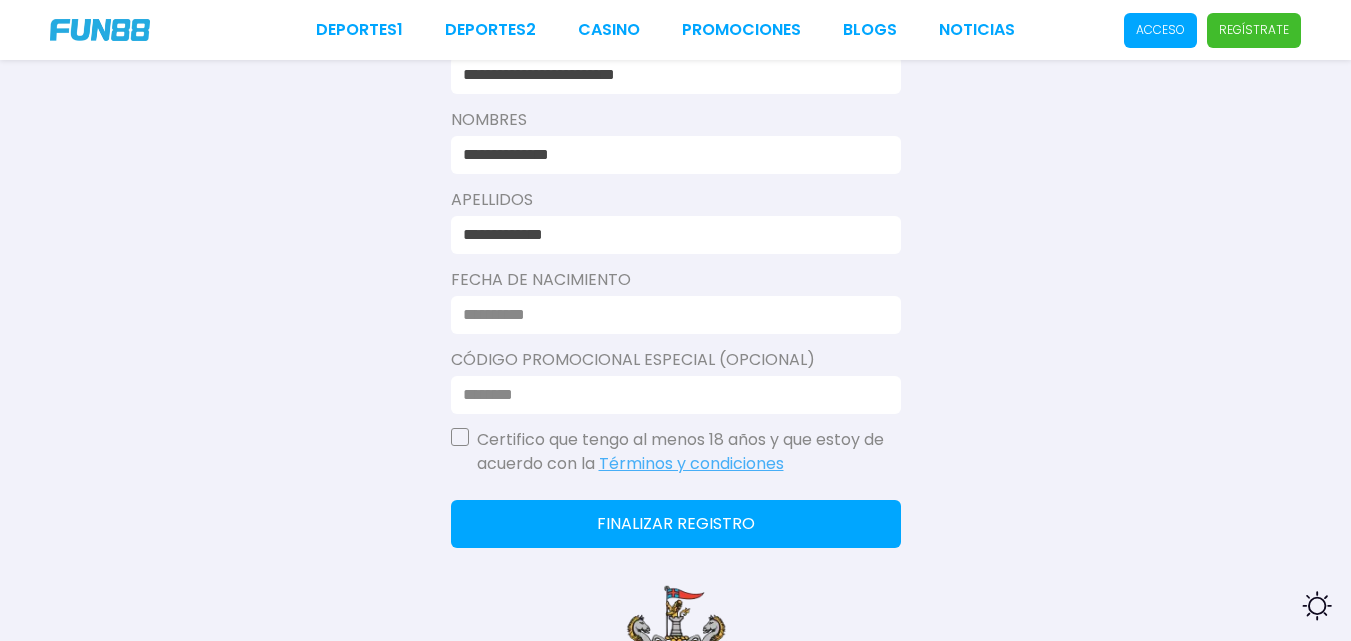 scroll, scrollTop: 615, scrollLeft: 0, axis: vertical 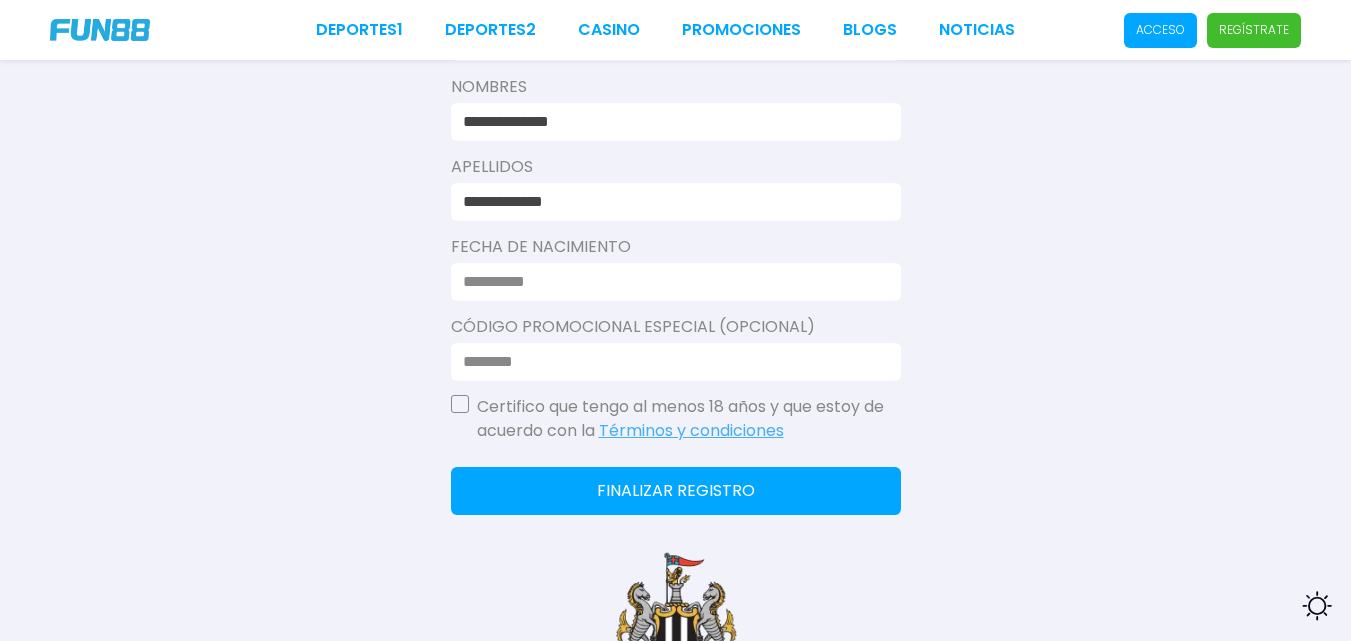 click at bounding box center (670, 282) 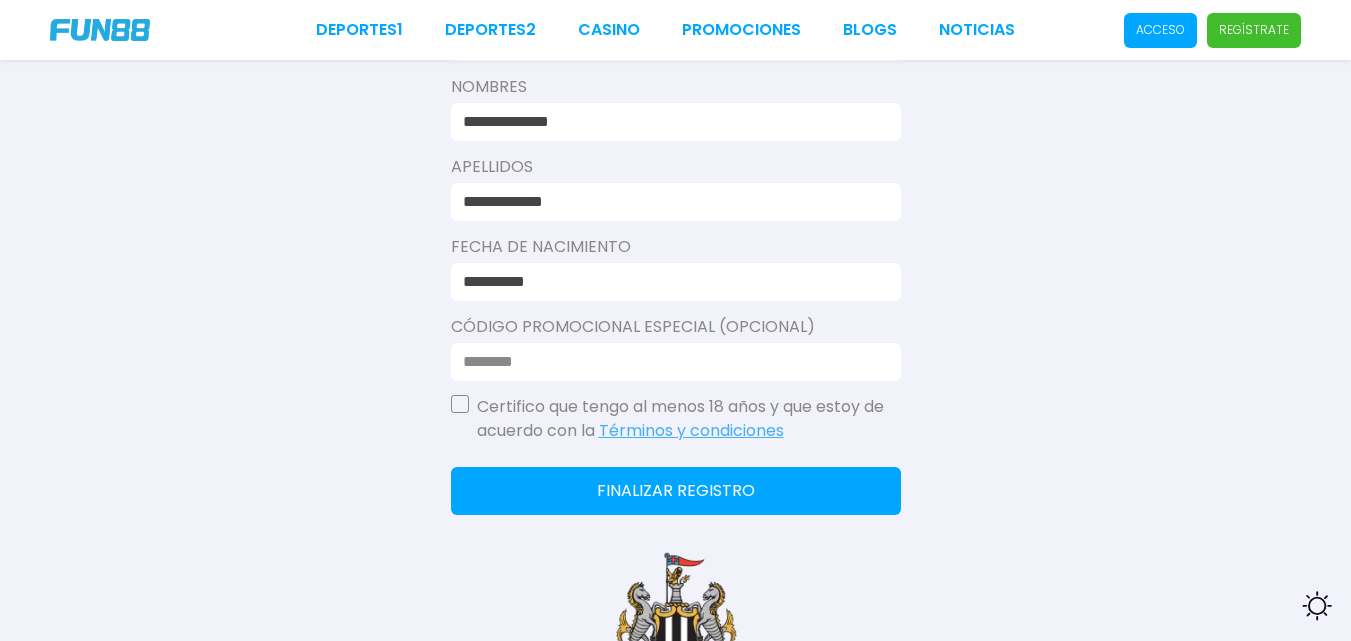 type on "**********" 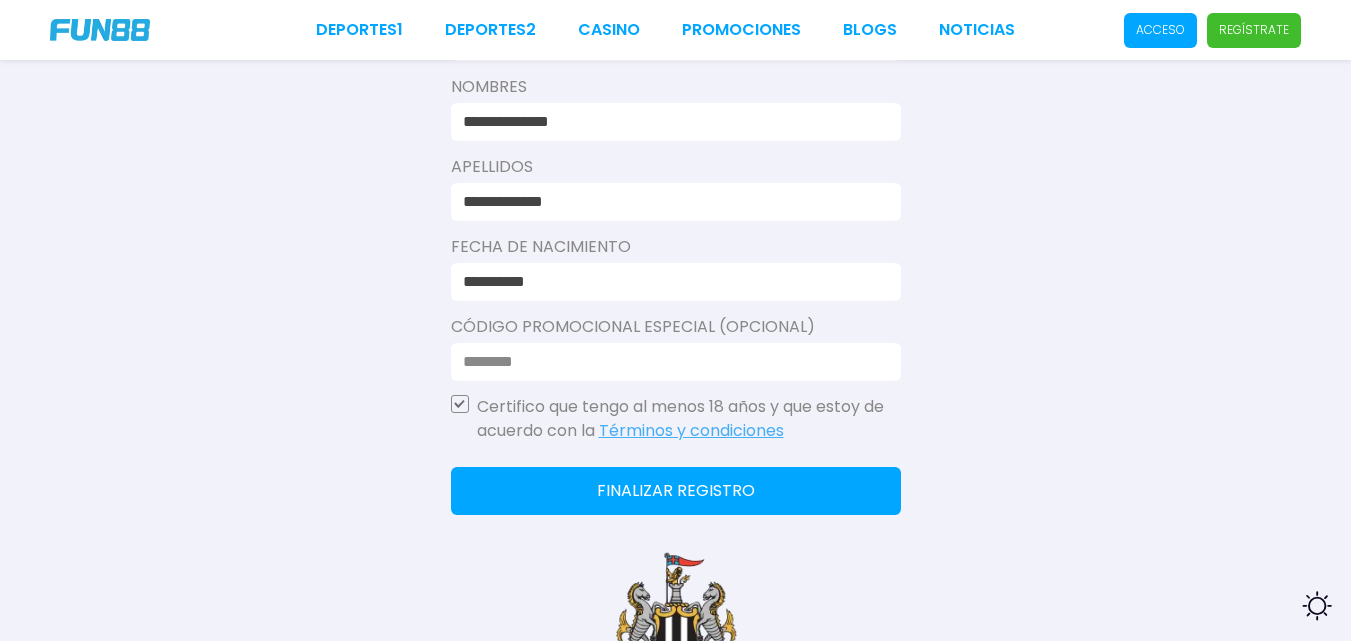 click on "Finalizar registro" 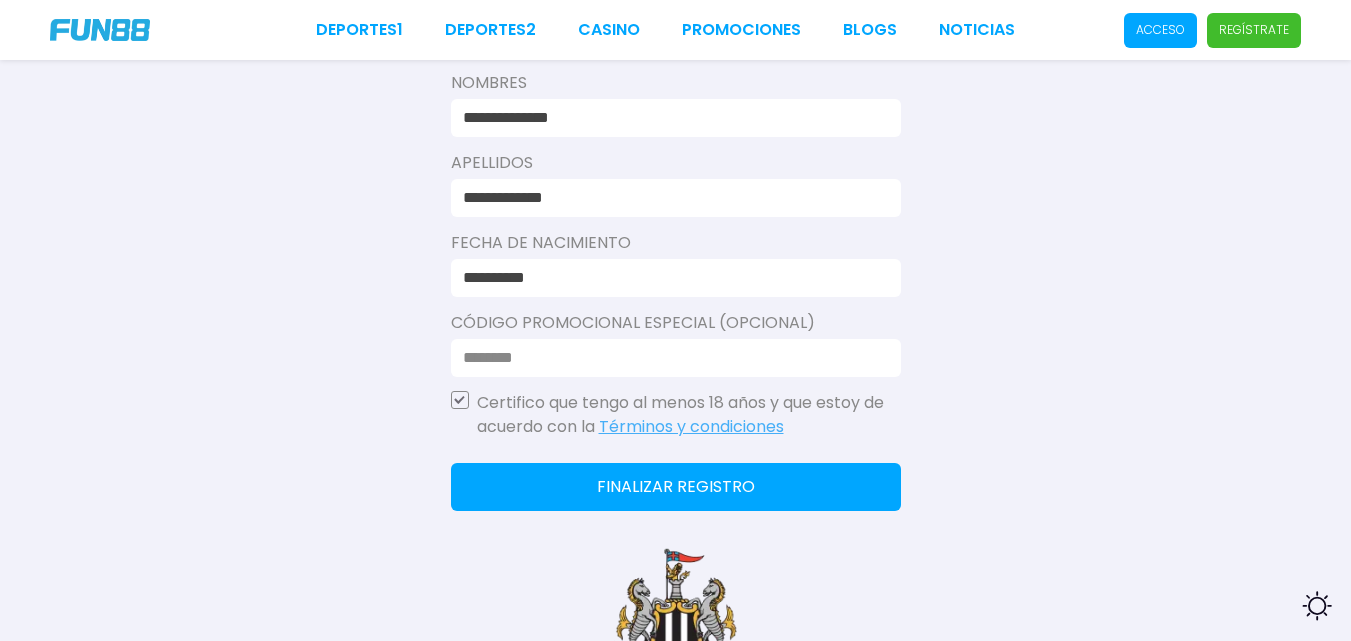 scroll, scrollTop: 645, scrollLeft: 0, axis: vertical 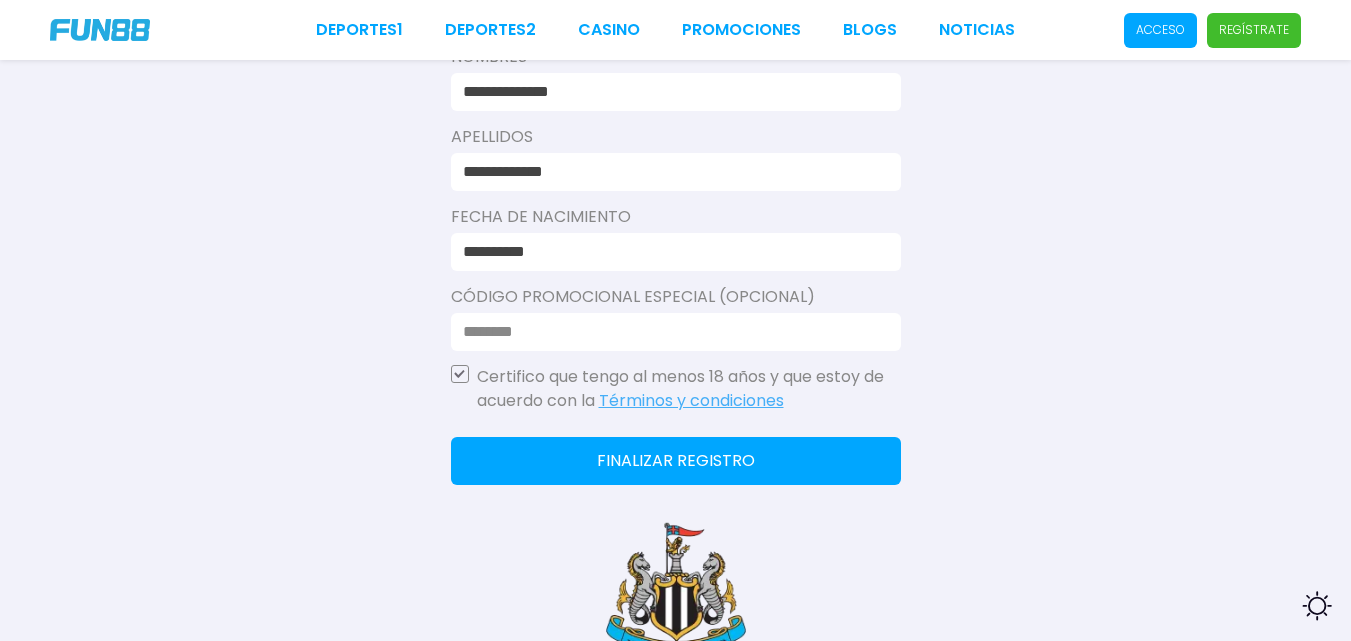 click on "Finalizar registro" 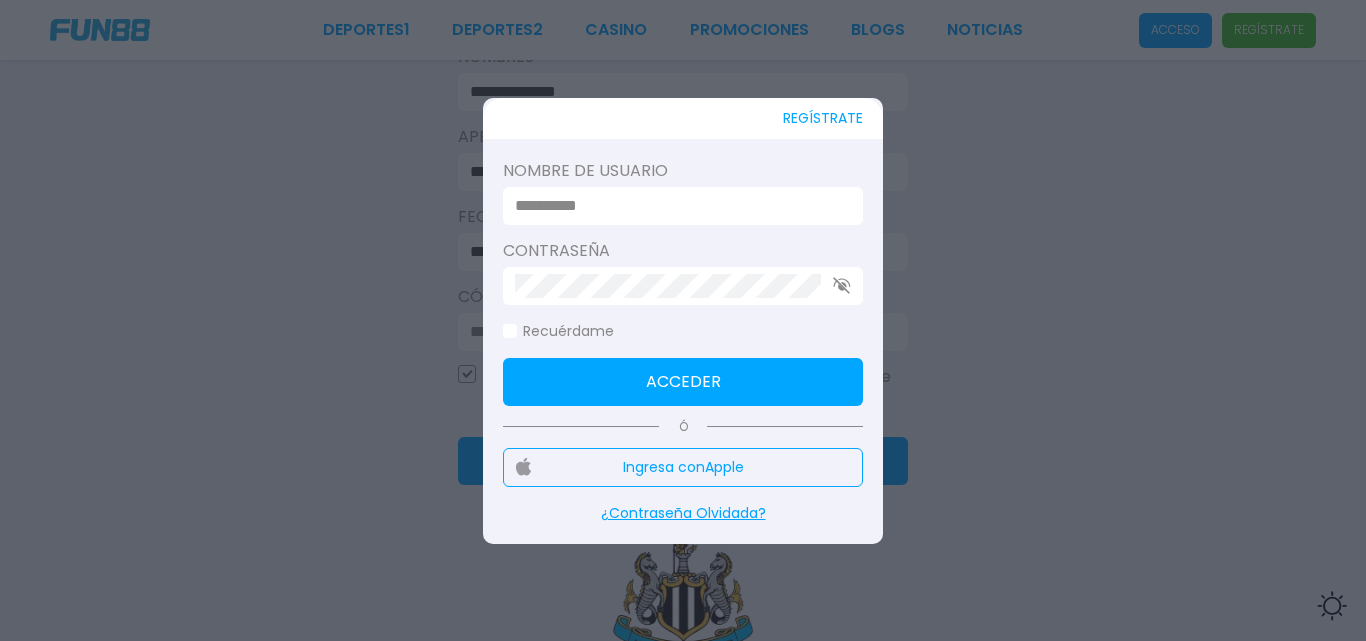 type on "*********" 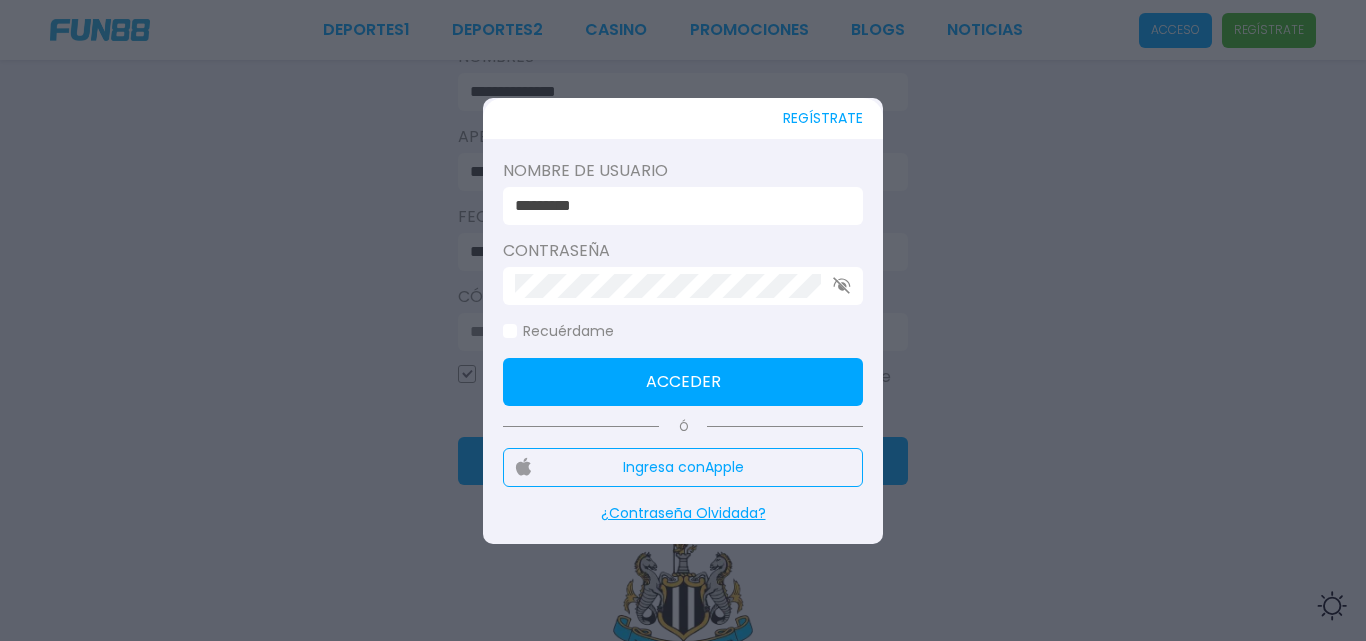 click on "Acceder" at bounding box center [683, 382] 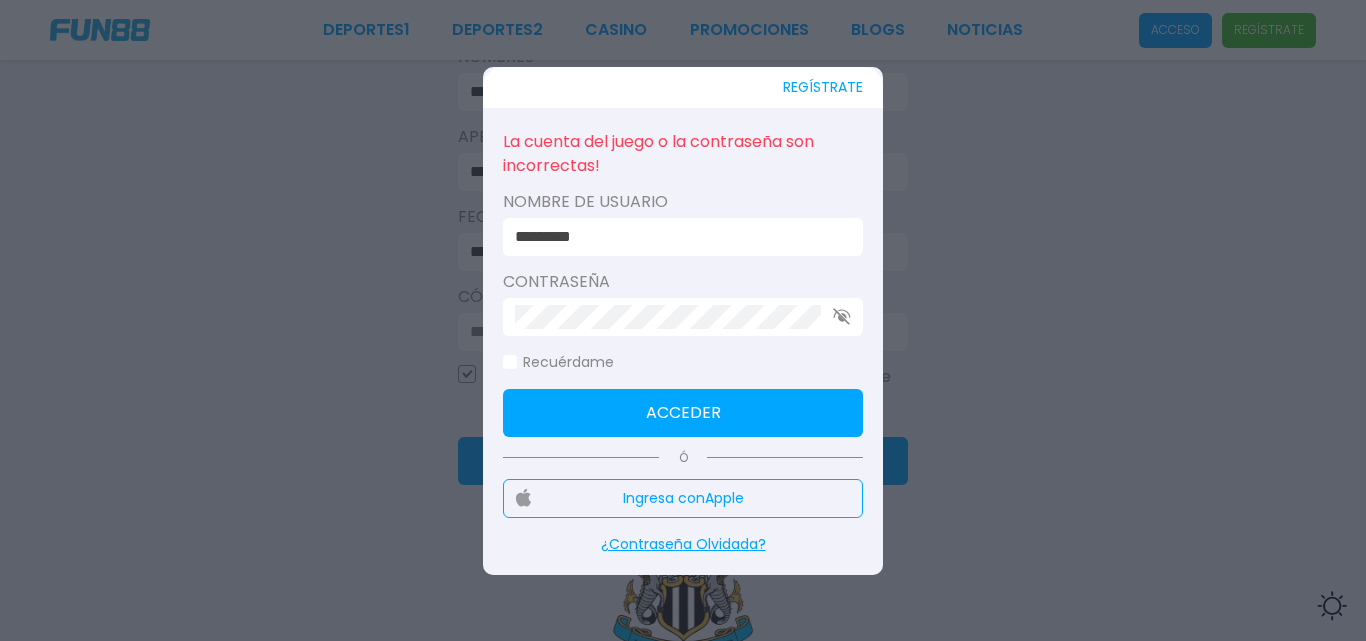 click on "Acceder" at bounding box center (683, 413) 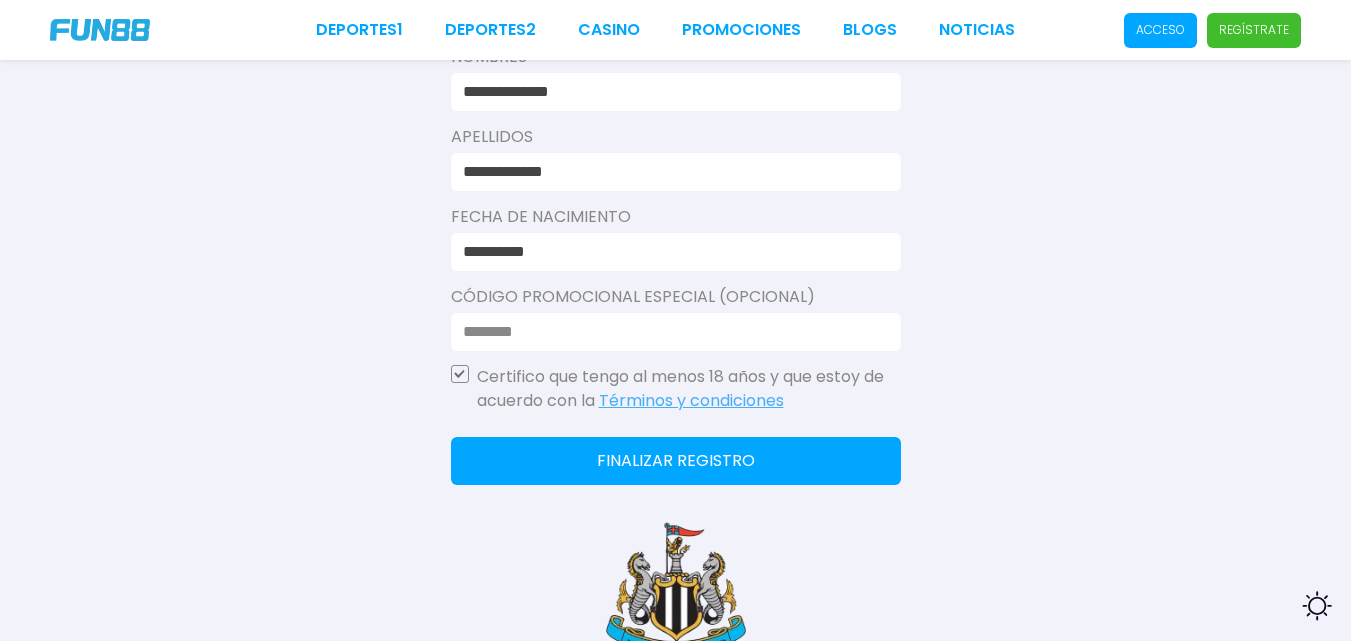 click on "Finalizar registro" 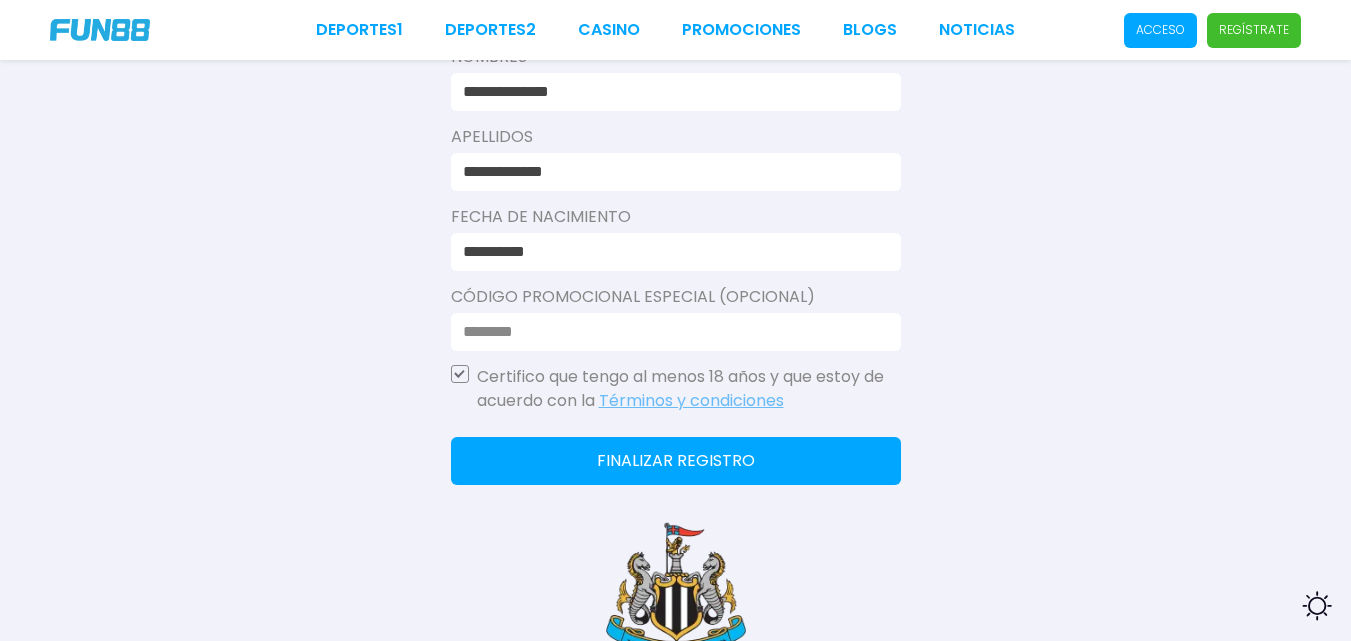 click on "Términos y condiciones" at bounding box center (691, 400) 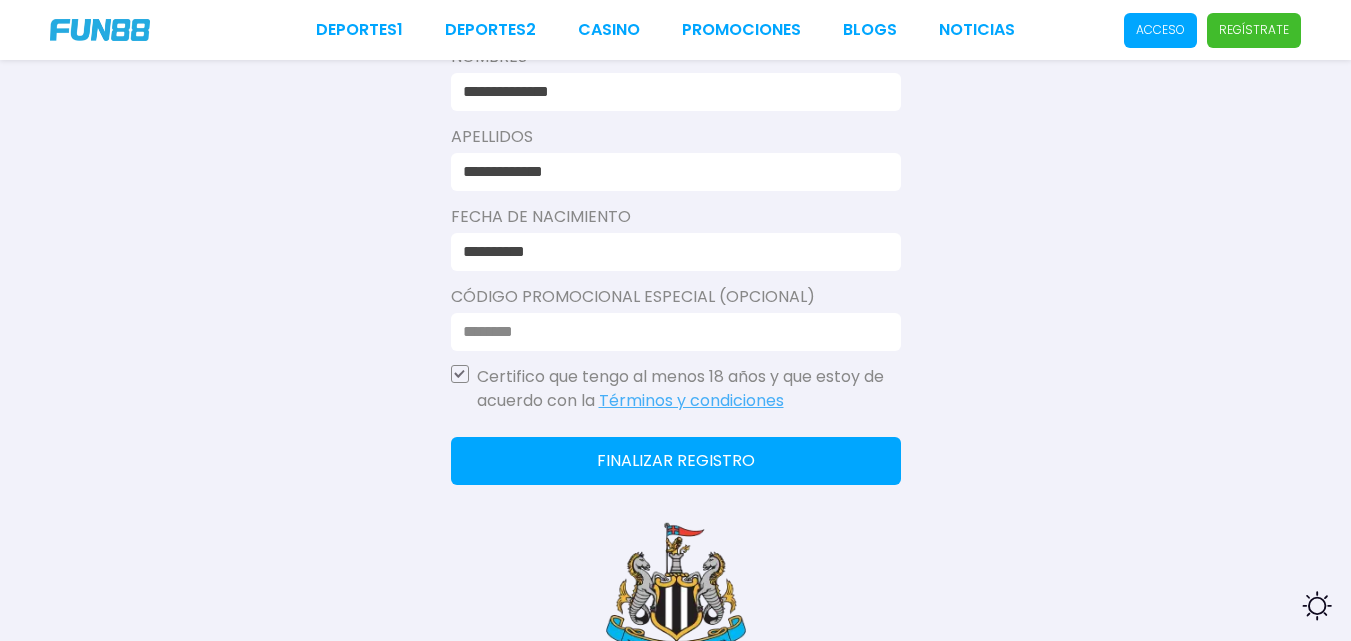 click on "Finalizar registro" 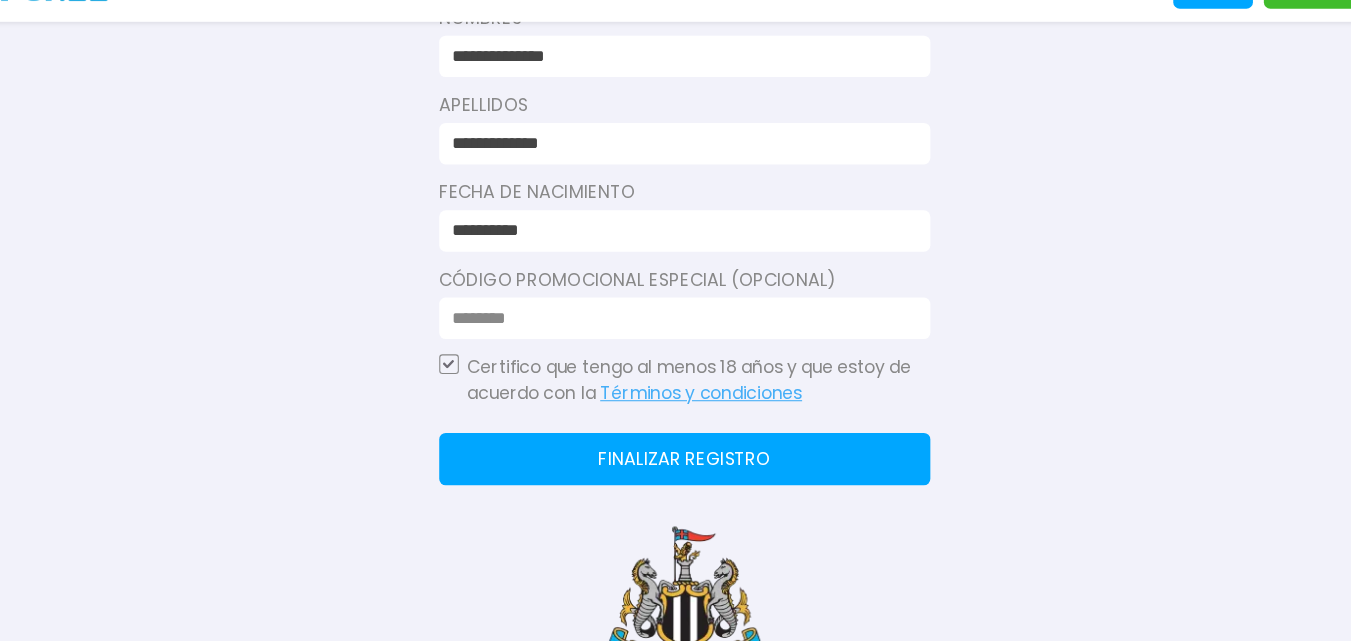 click on "Finalizar registro" 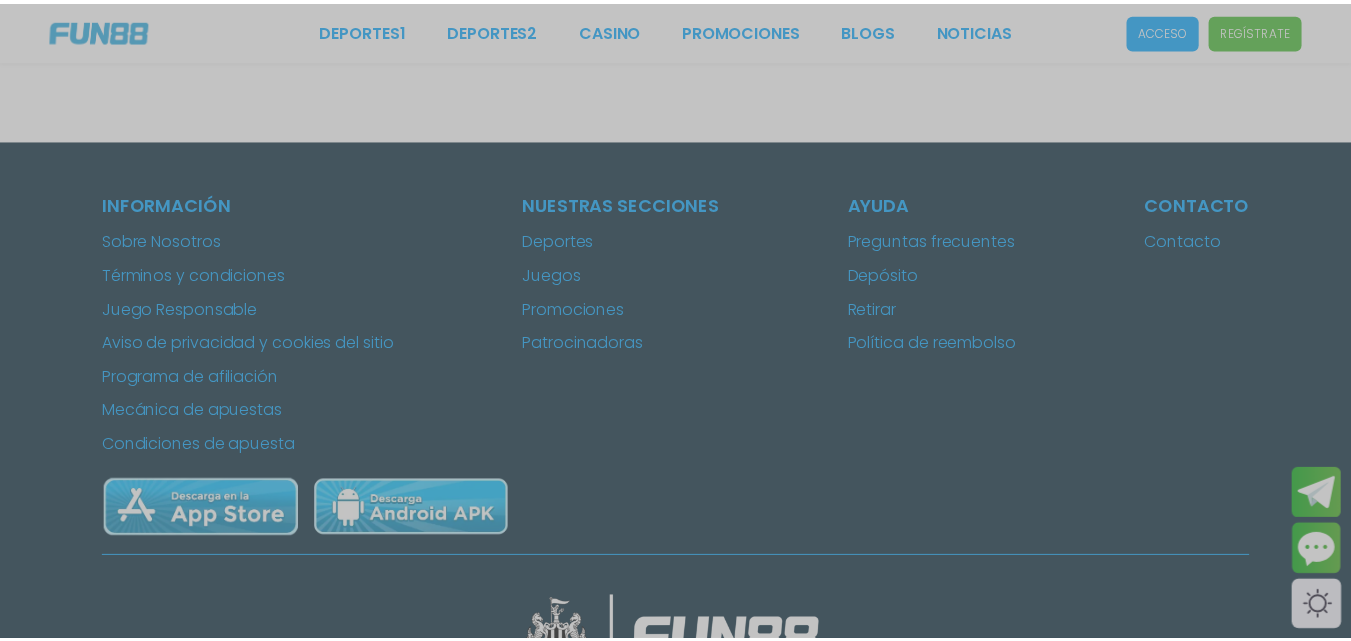 scroll, scrollTop: 0, scrollLeft: 0, axis: both 